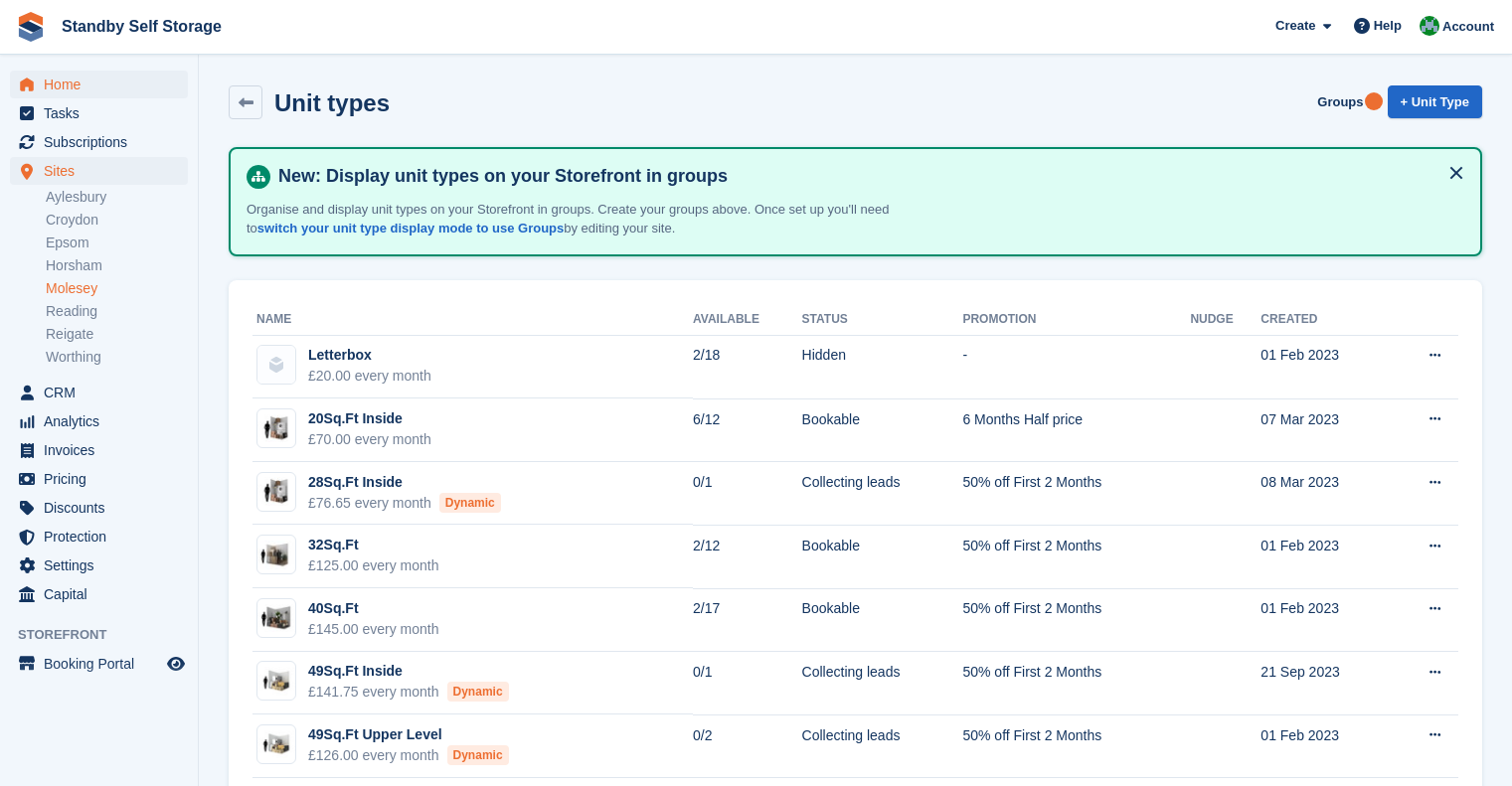 scroll, scrollTop: 235, scrollLeft: 0, axis: vertical 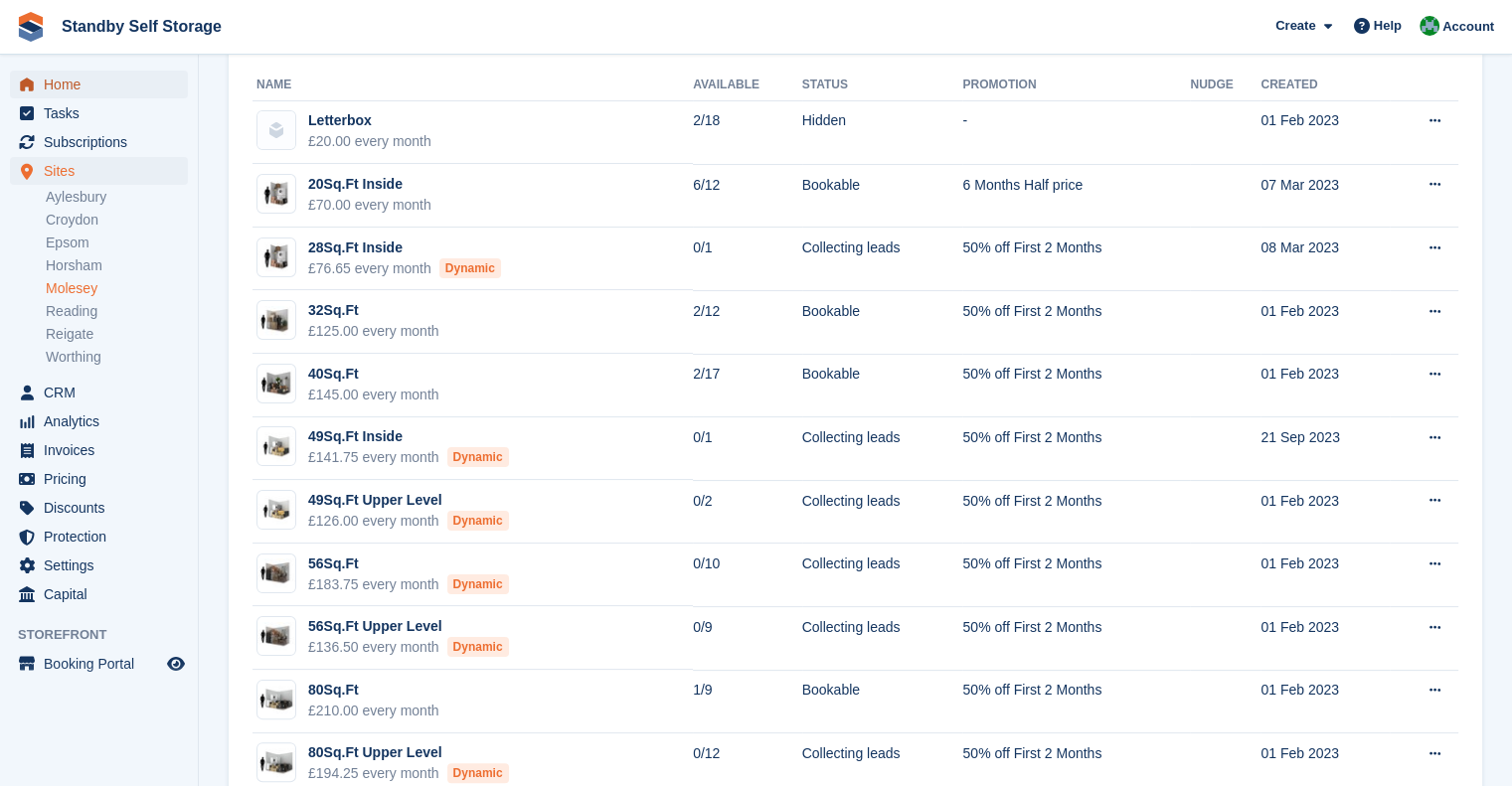 click on "Home" at bounding box center [103, 84] 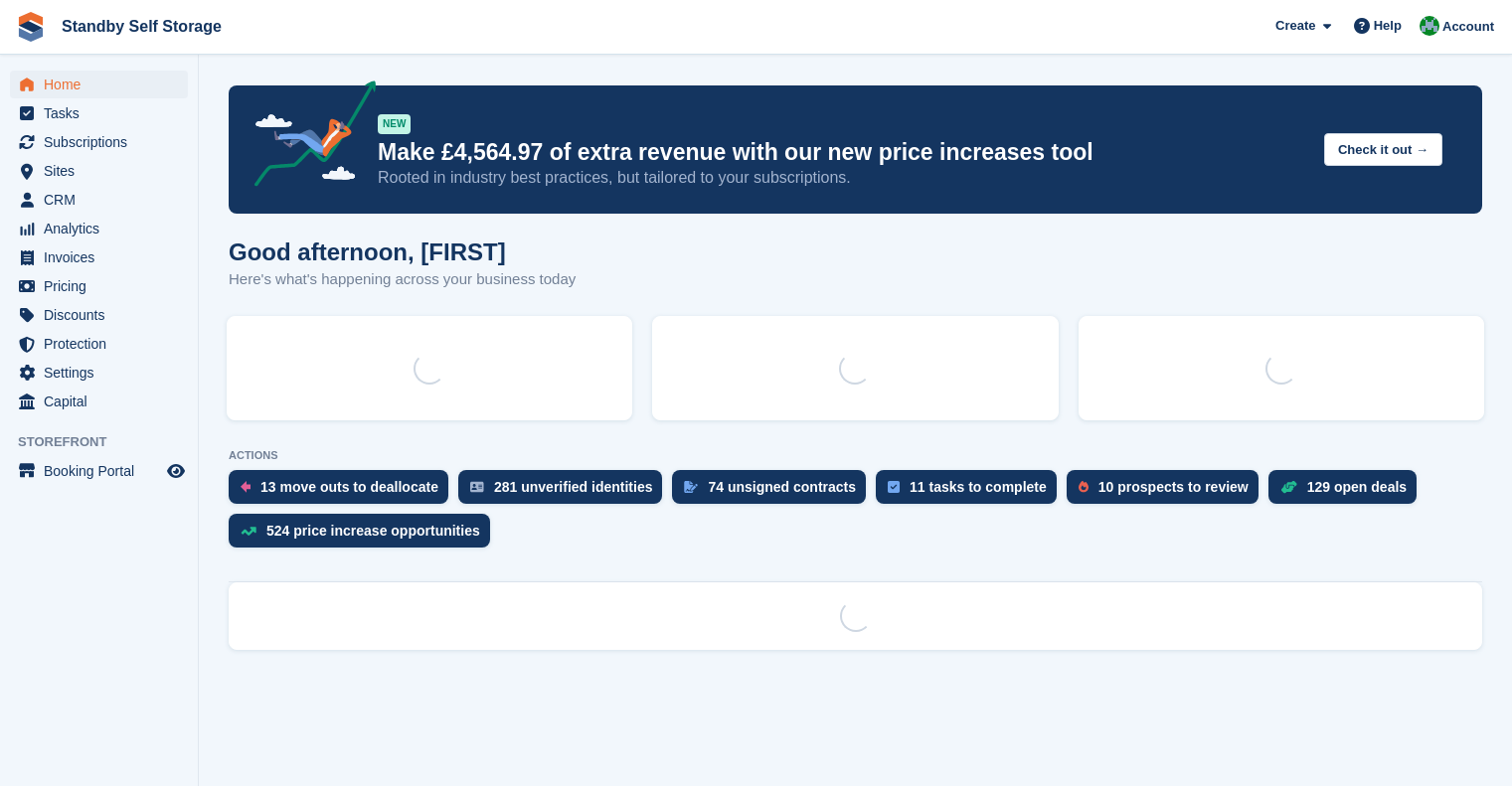 scroll, scrollTop: 0, scrollLeft: 0, axis: both 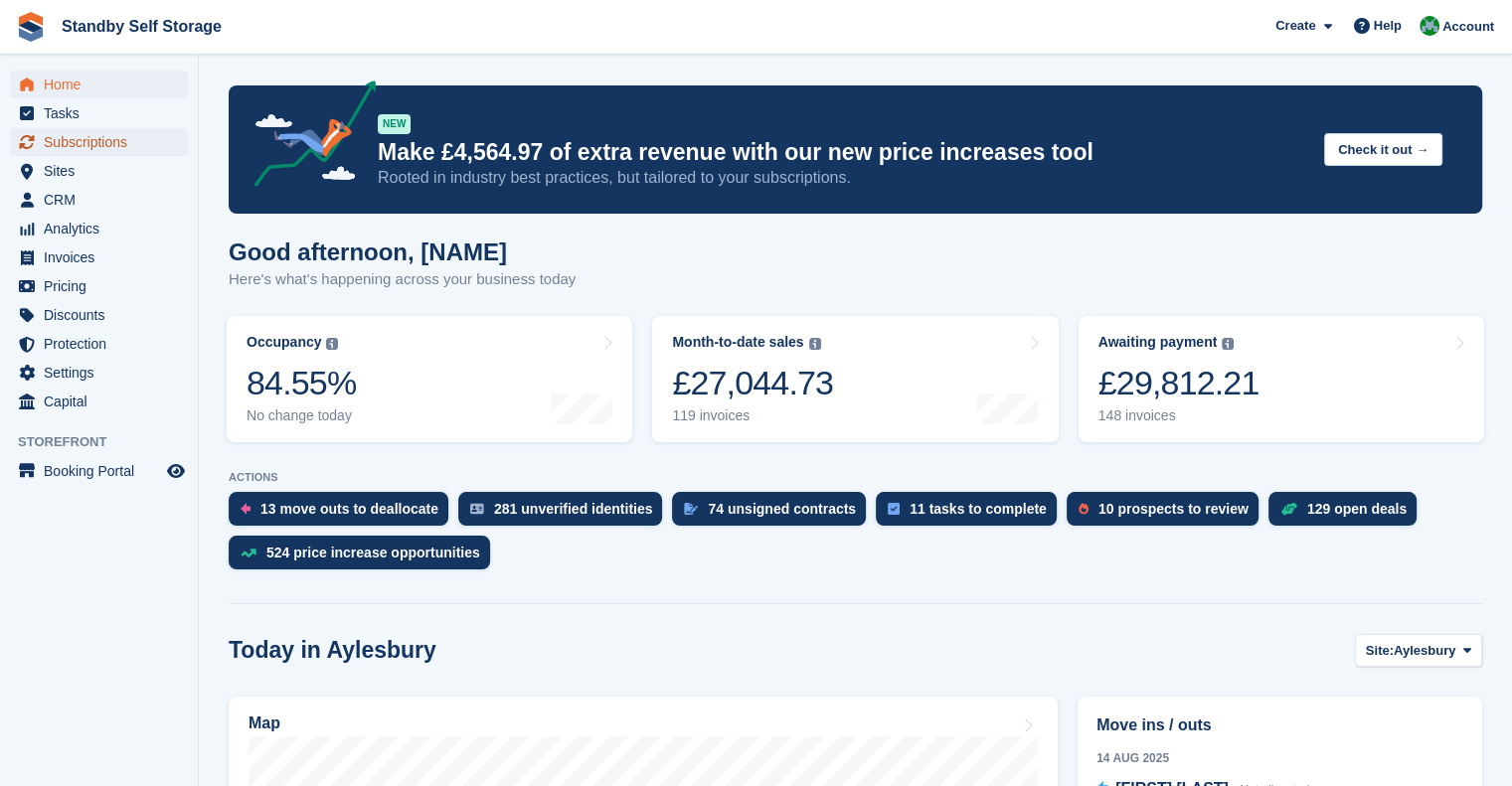 click on "Subscriptions" at bounding box center [103, 142] 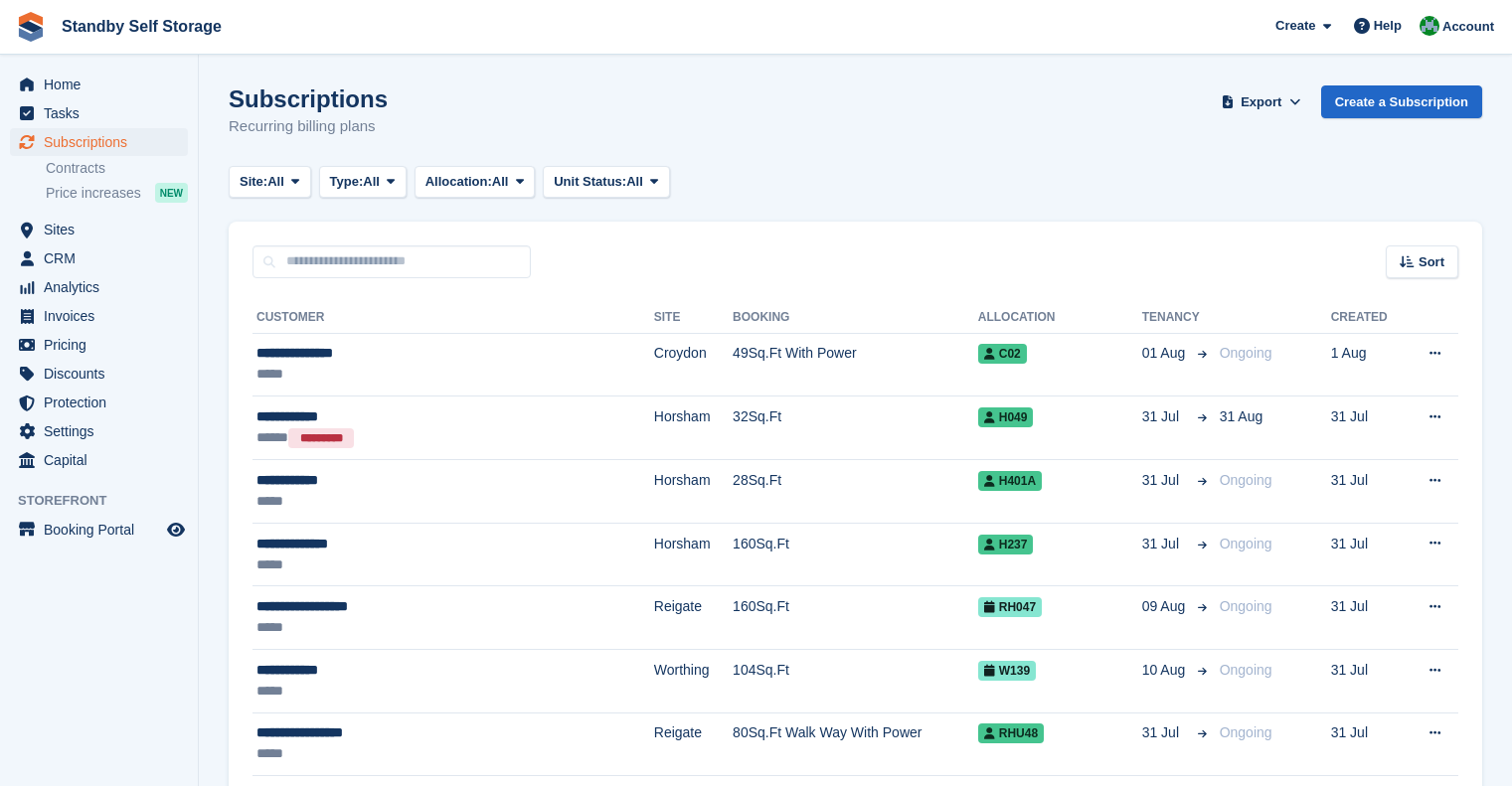 scroll, scrollTop: 0, scrollLeft: 0, axis: both 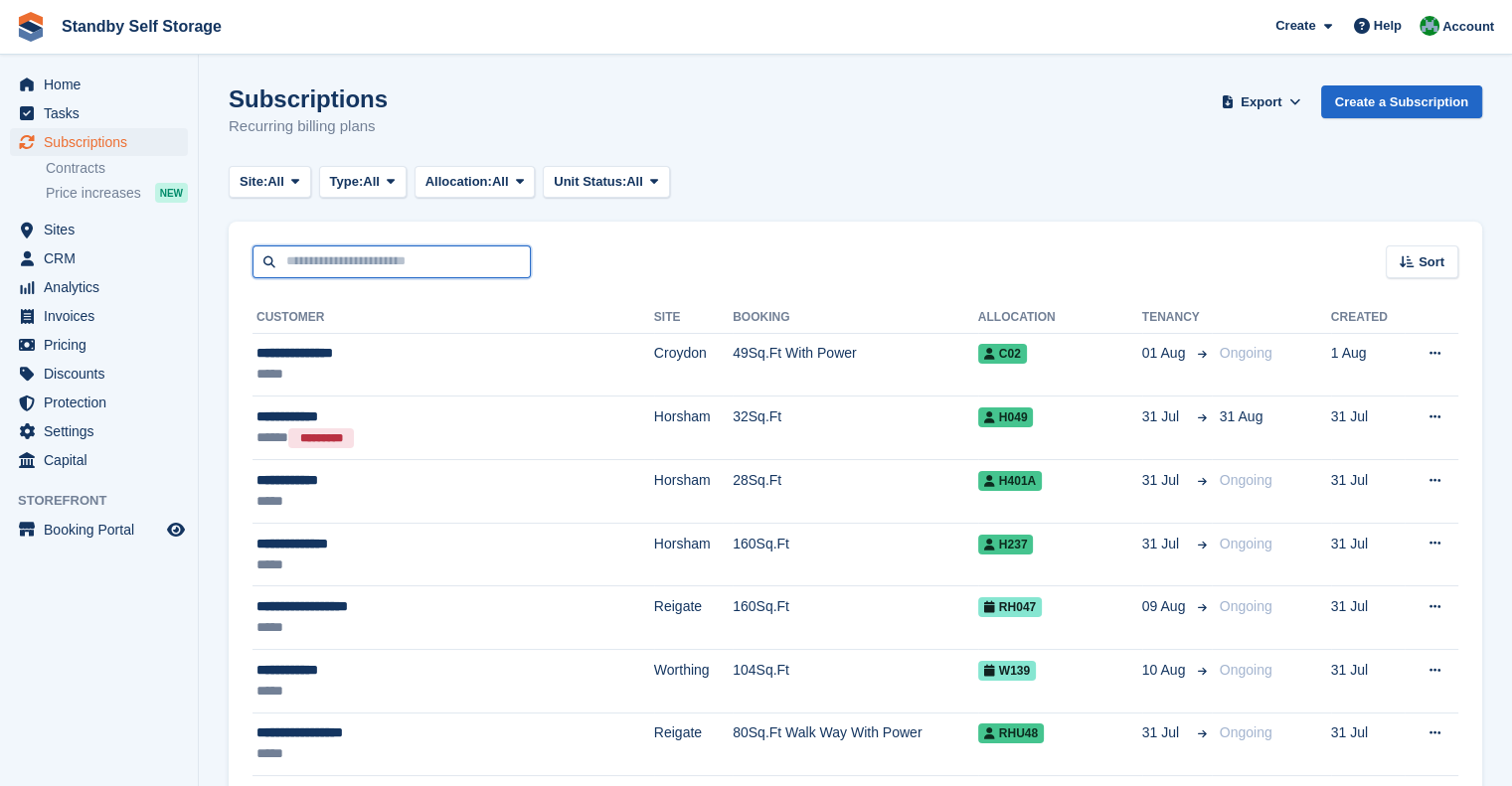 click at bounding box center (392, 261) 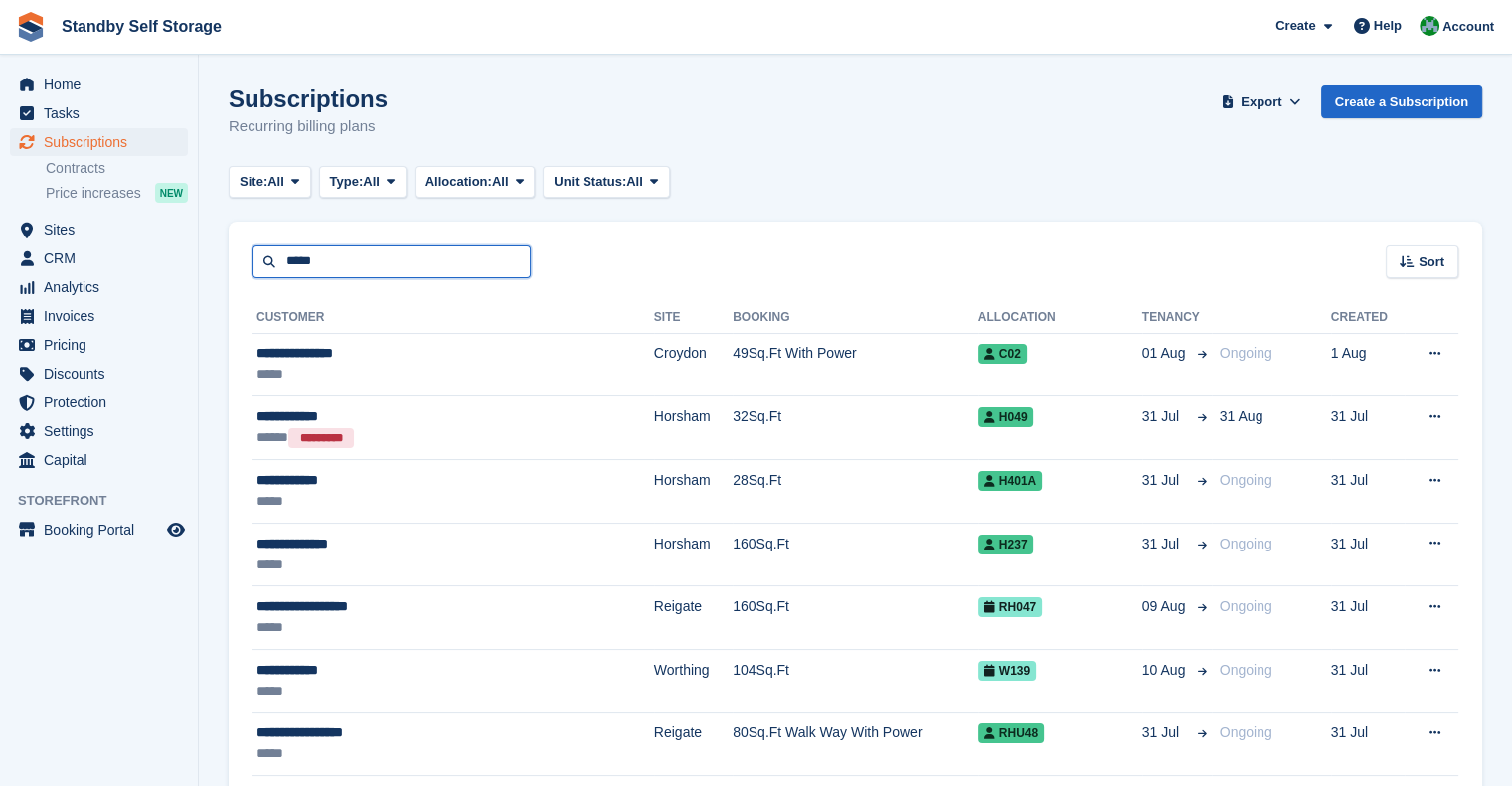 type on "*****" 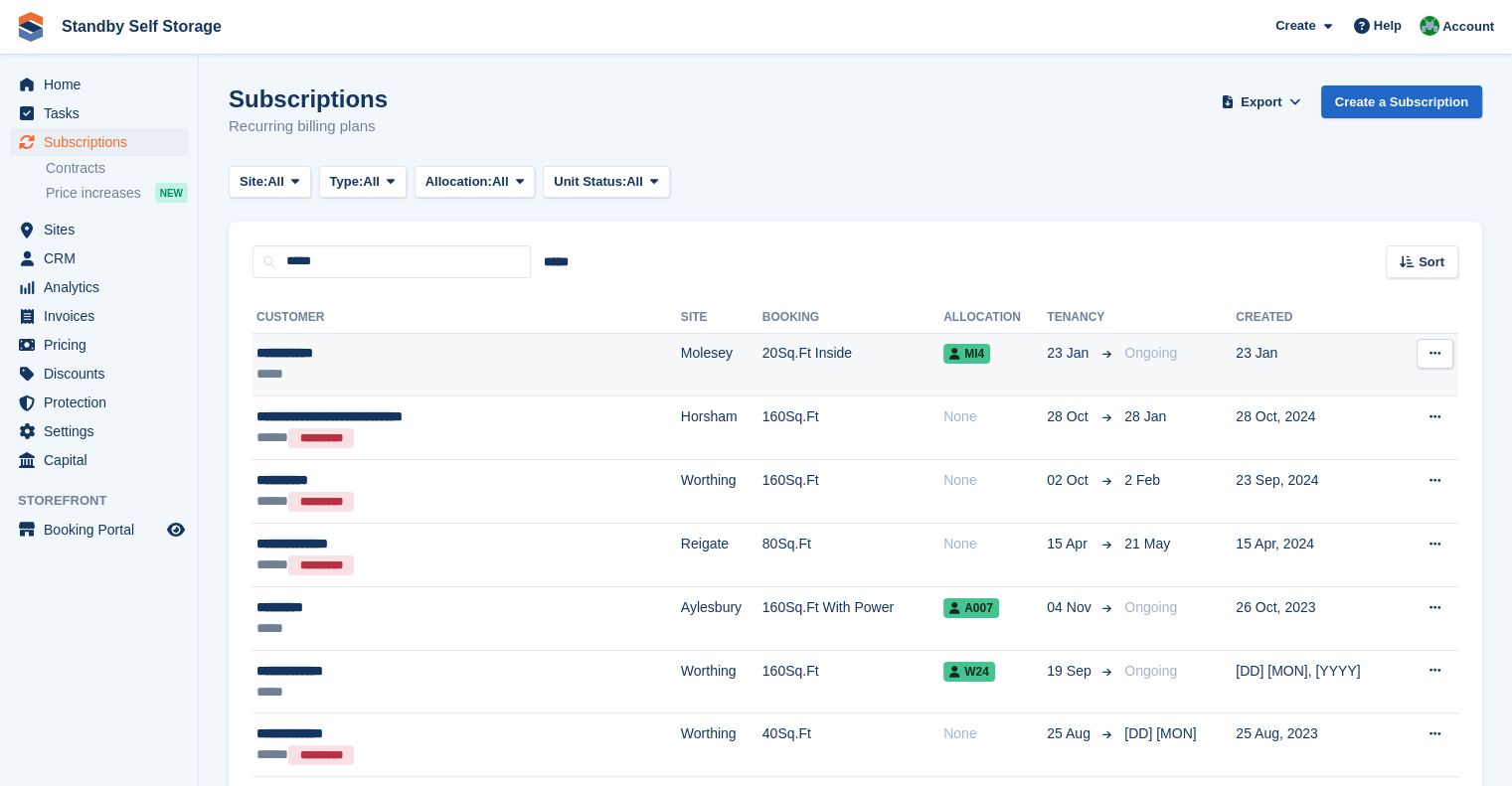 click on "*****" at bounding box center [415, 374] 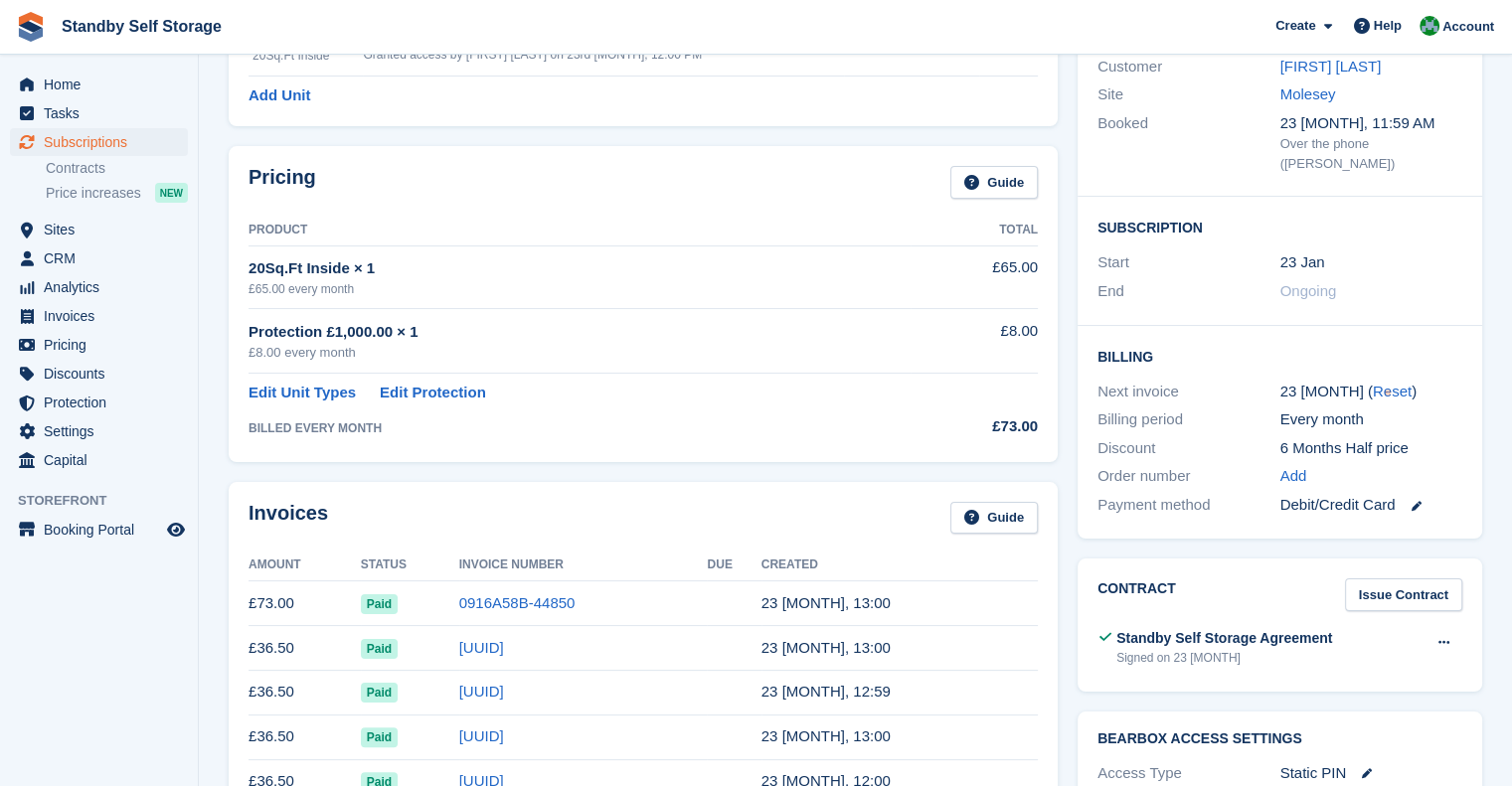 scroll, scrollTop: 0, scrollLeft: 0, axis: both 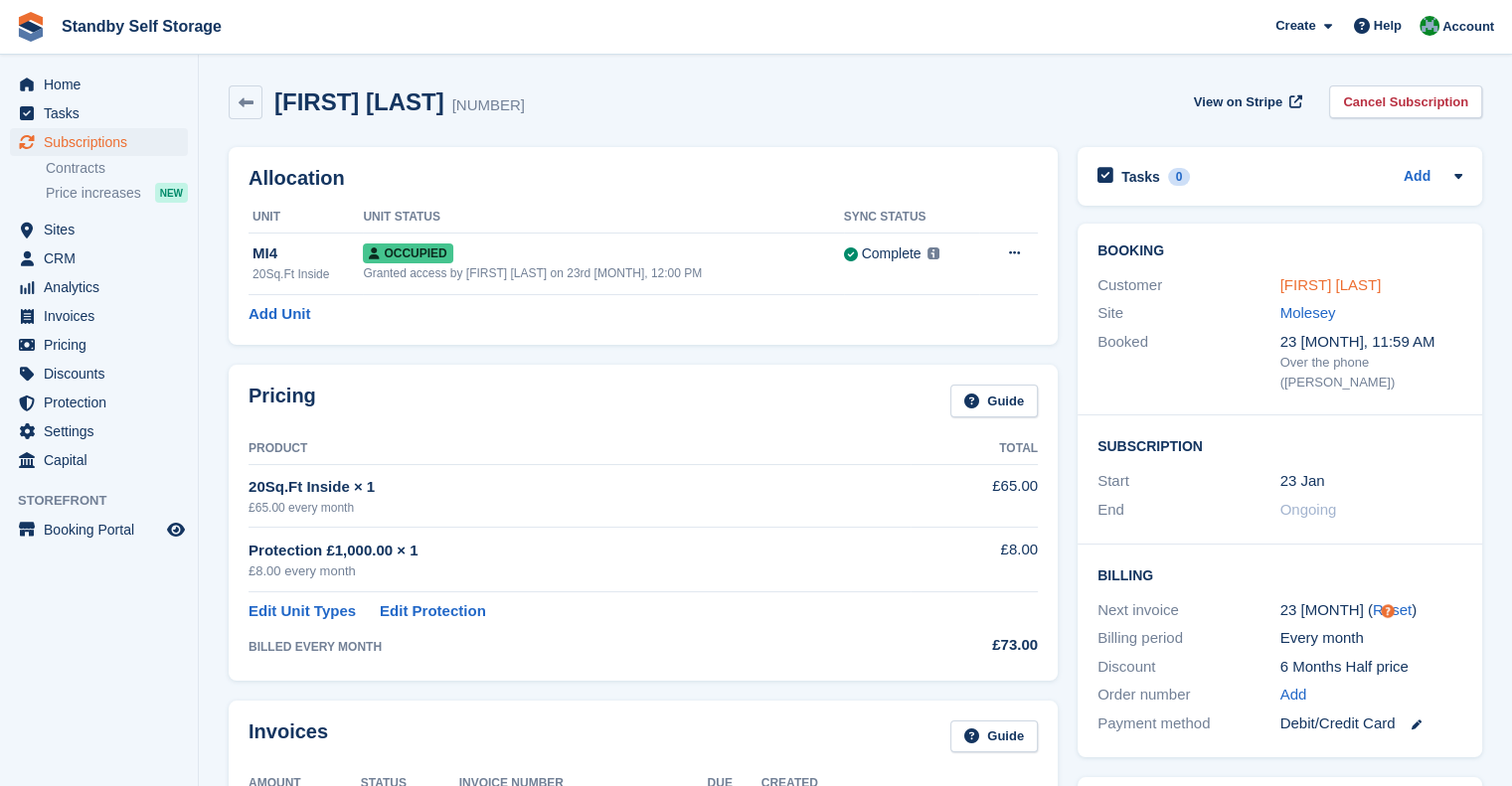 click on "[FIRST] [LAST]" at bounding box center (1331, 284) 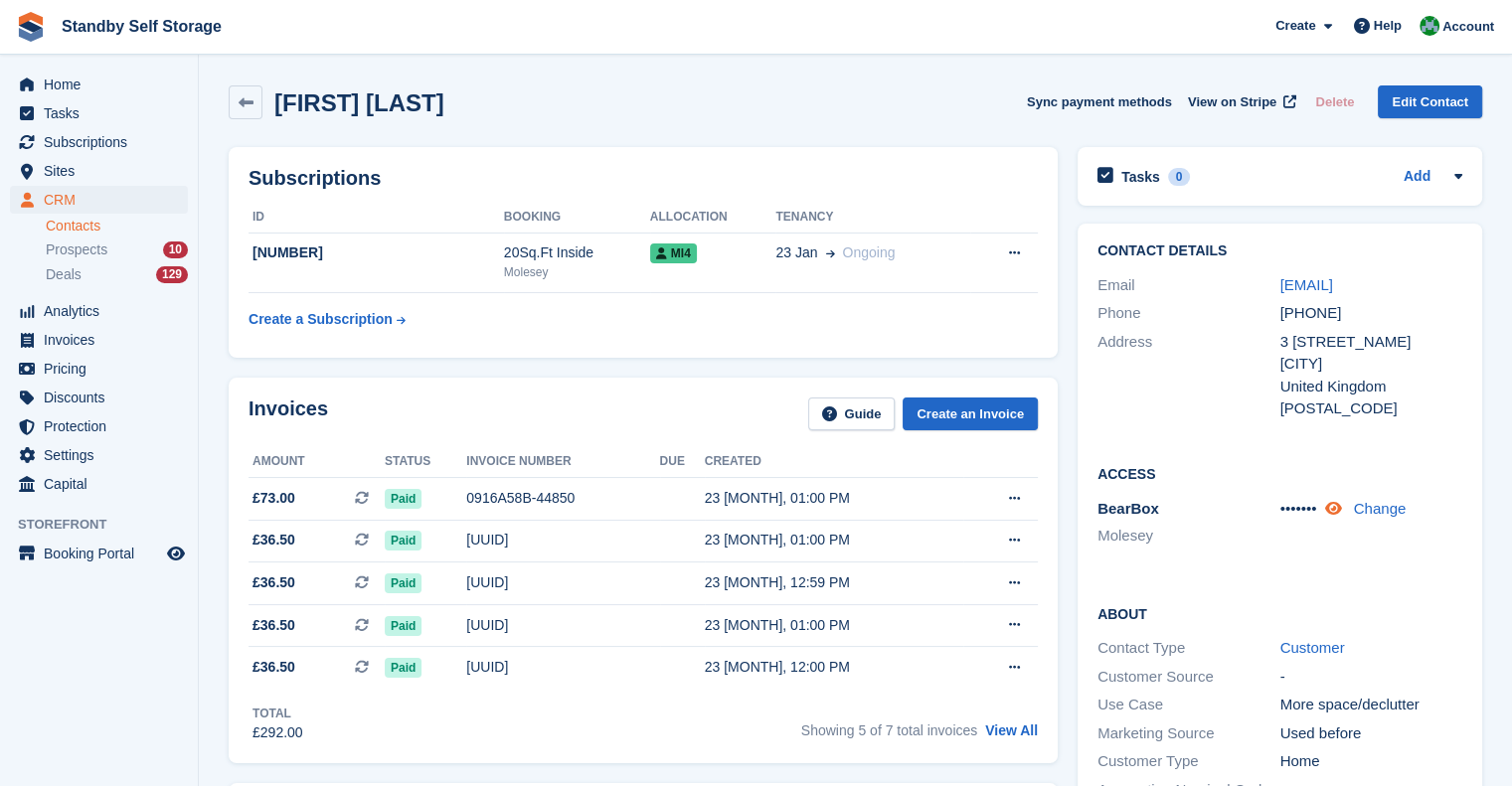 click at bounding box center (1332, 508) 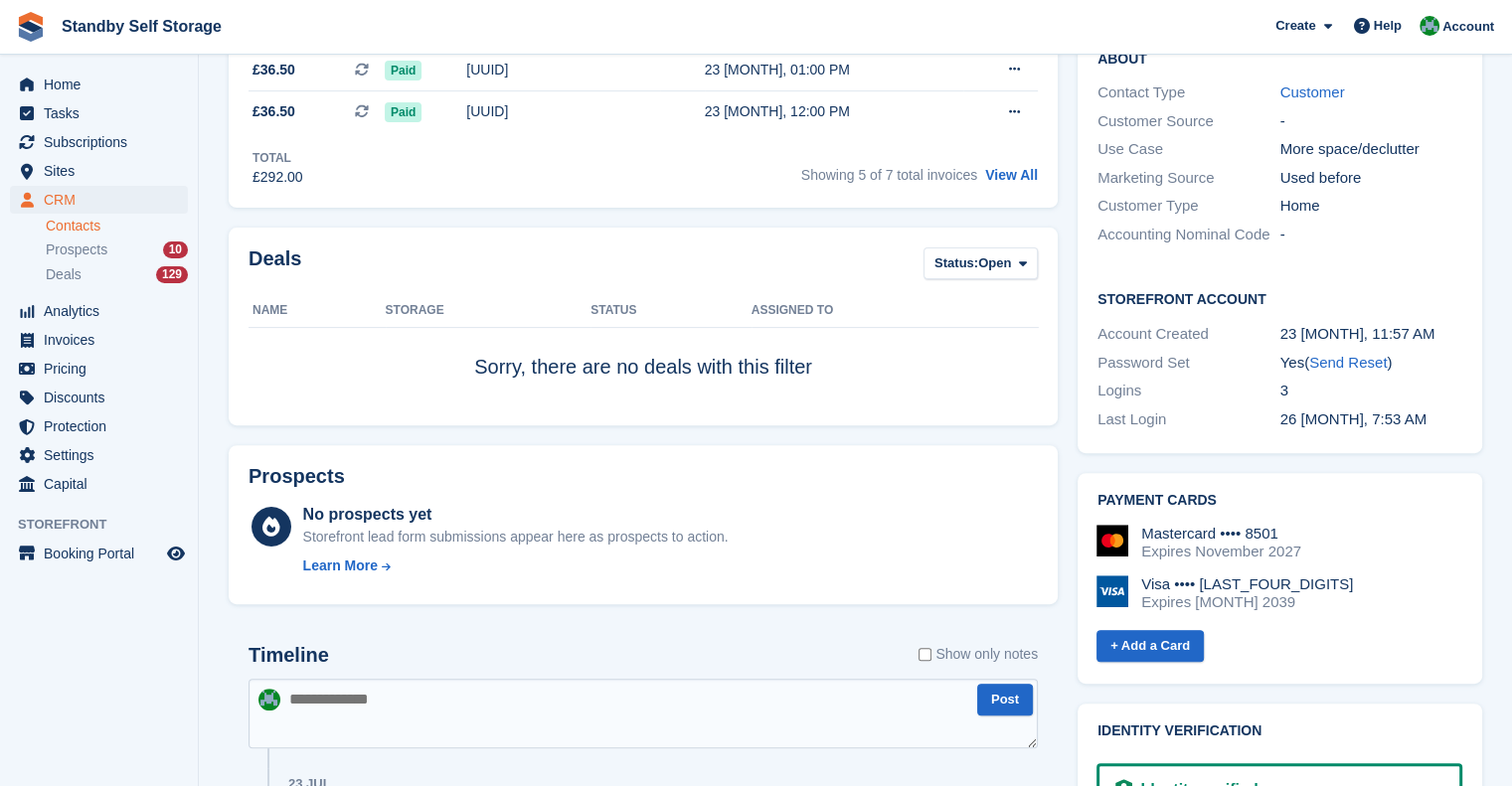 scroll, scrollTop: 861, scrollLeft: 0, axis: vertical 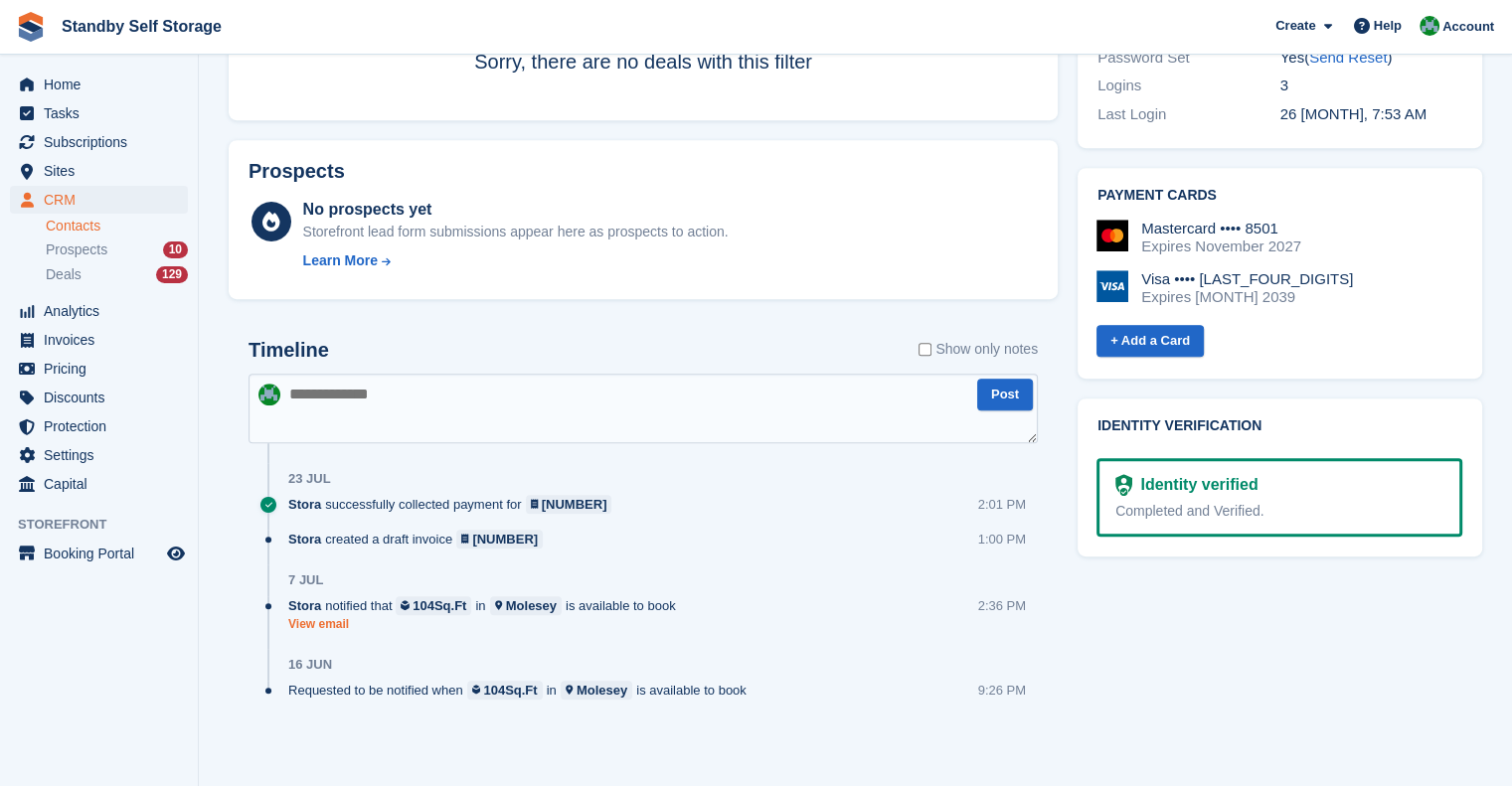 click on "View email" at bounding box center [487, 624] 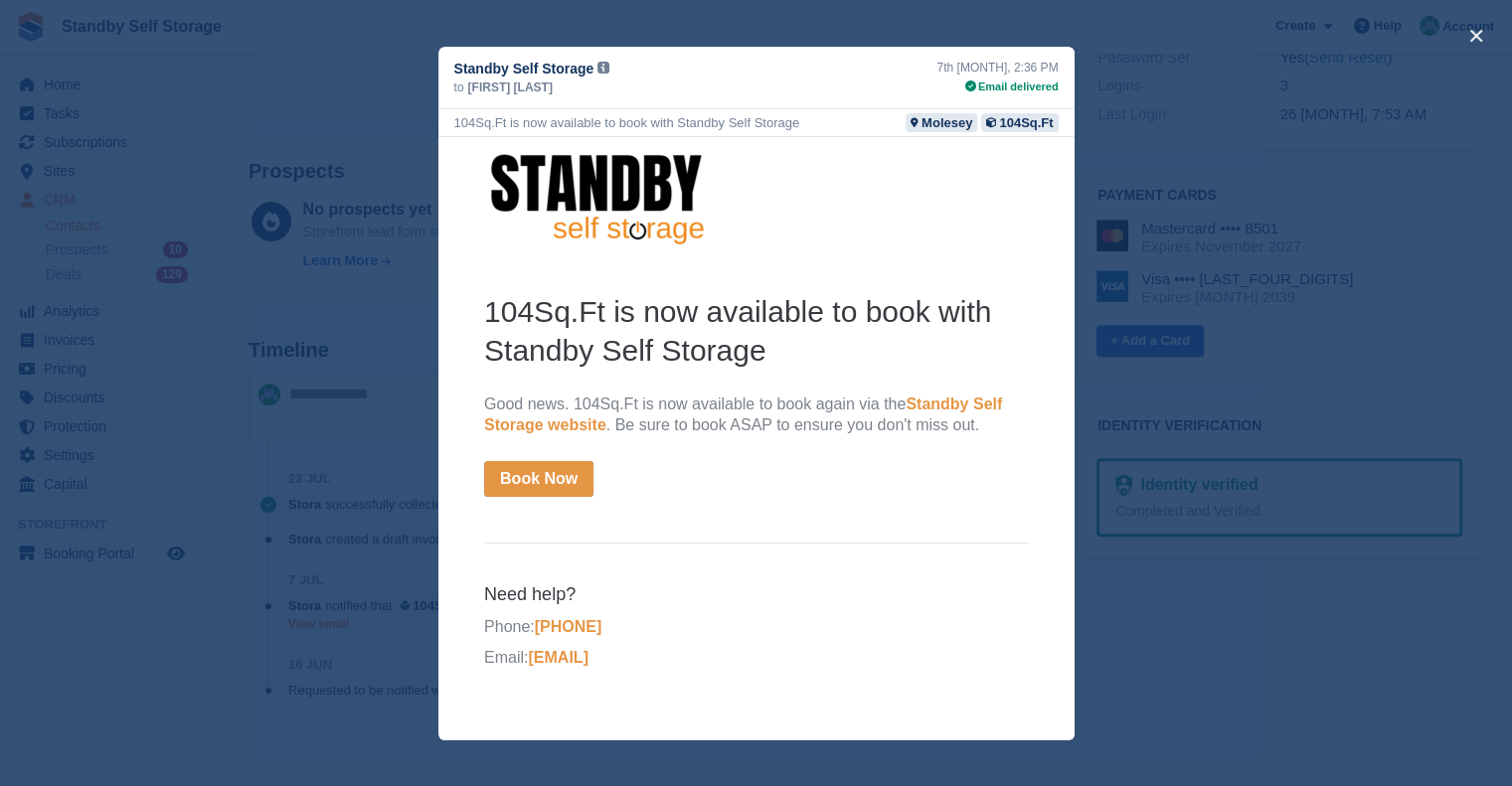 scroll, scrollTop: 0, scrollLeft: 0, axis: both 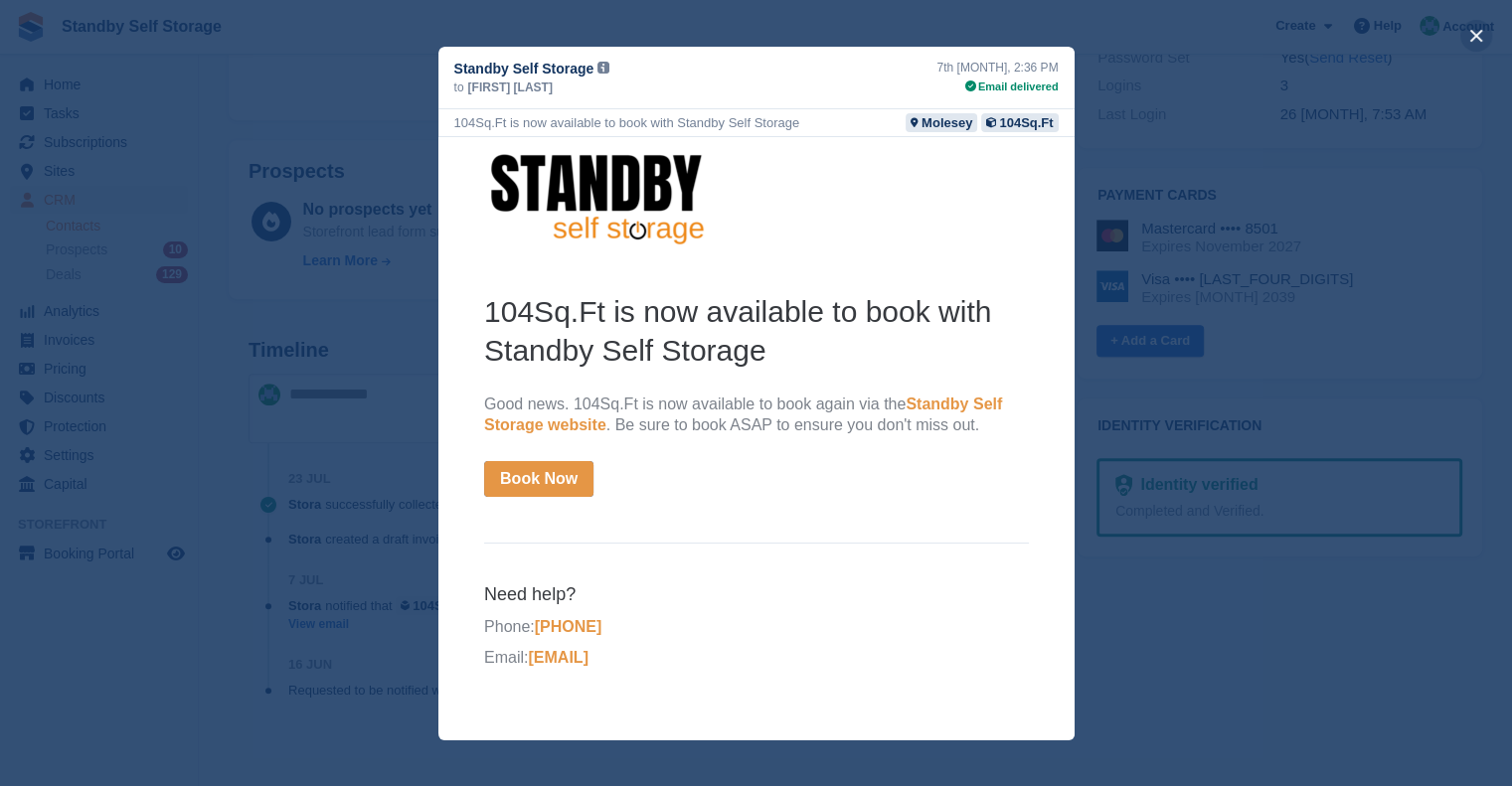 click at bounding box center (1476, 36) 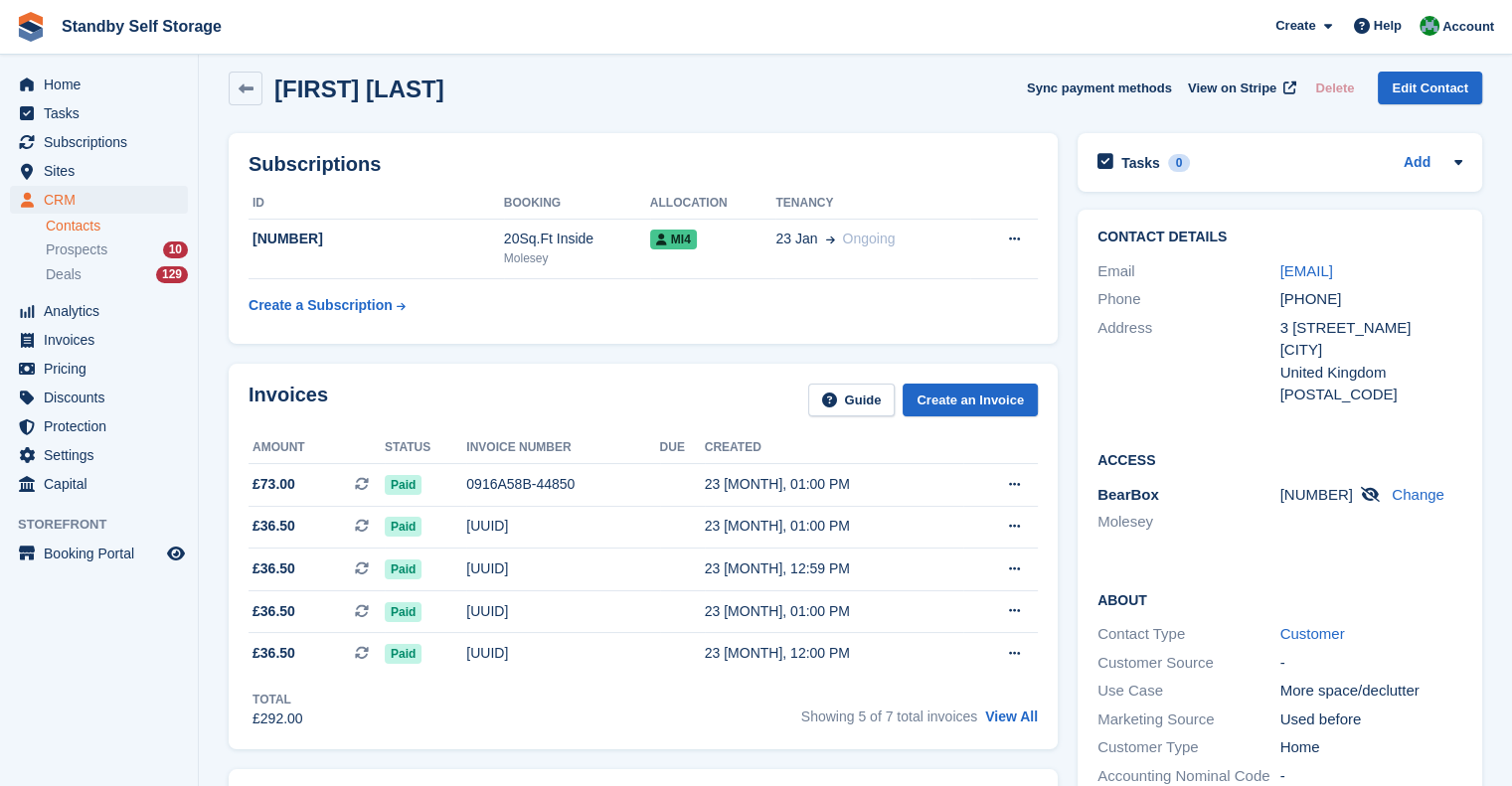 scroll, scrollTop: 0, scrollLeft: 0, axis: both 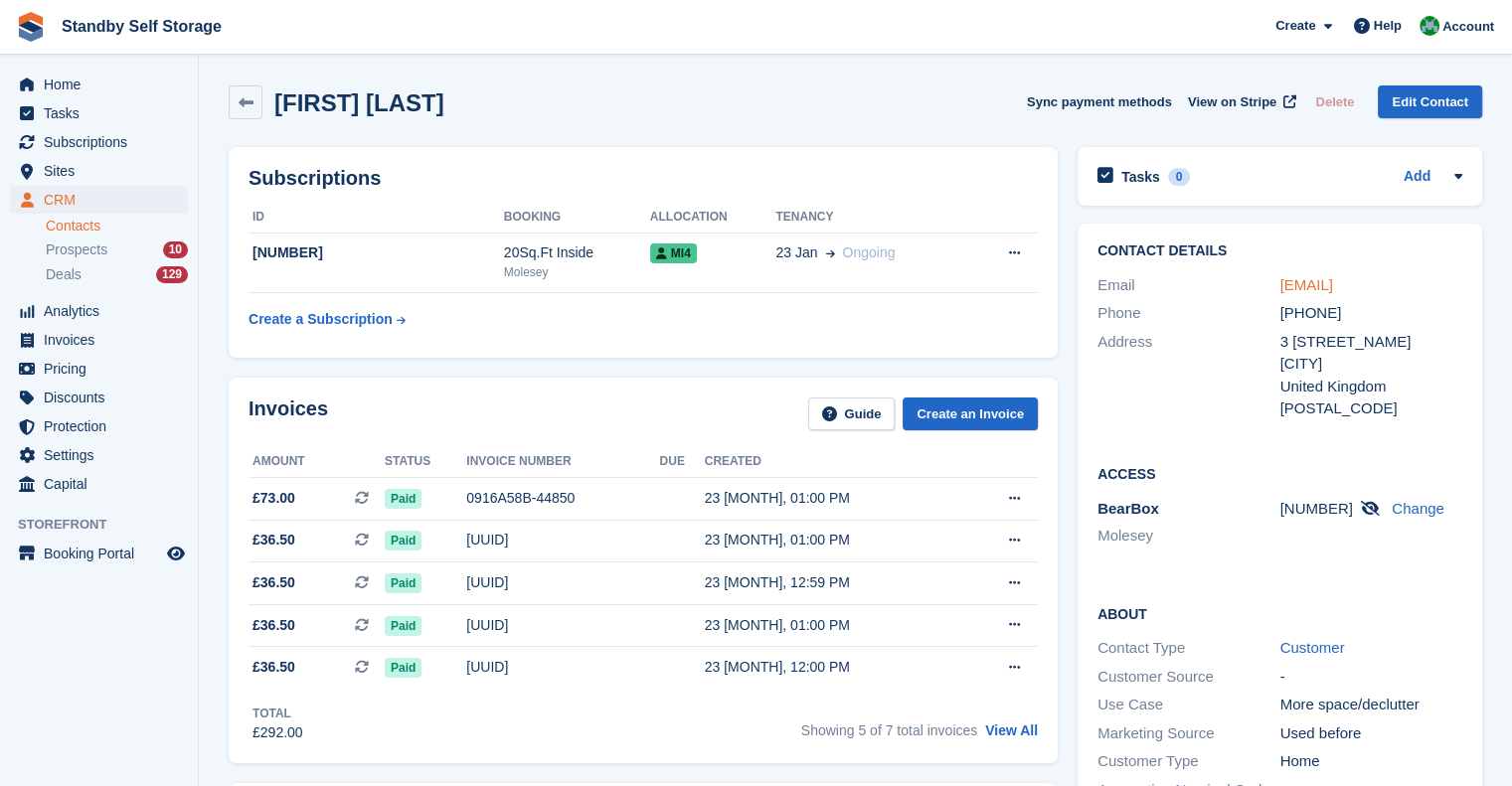 drag, startPoint x: 1469, startPoint y: 283, endPoint x: 1282, endPoint y: 285, distance: 187.01069 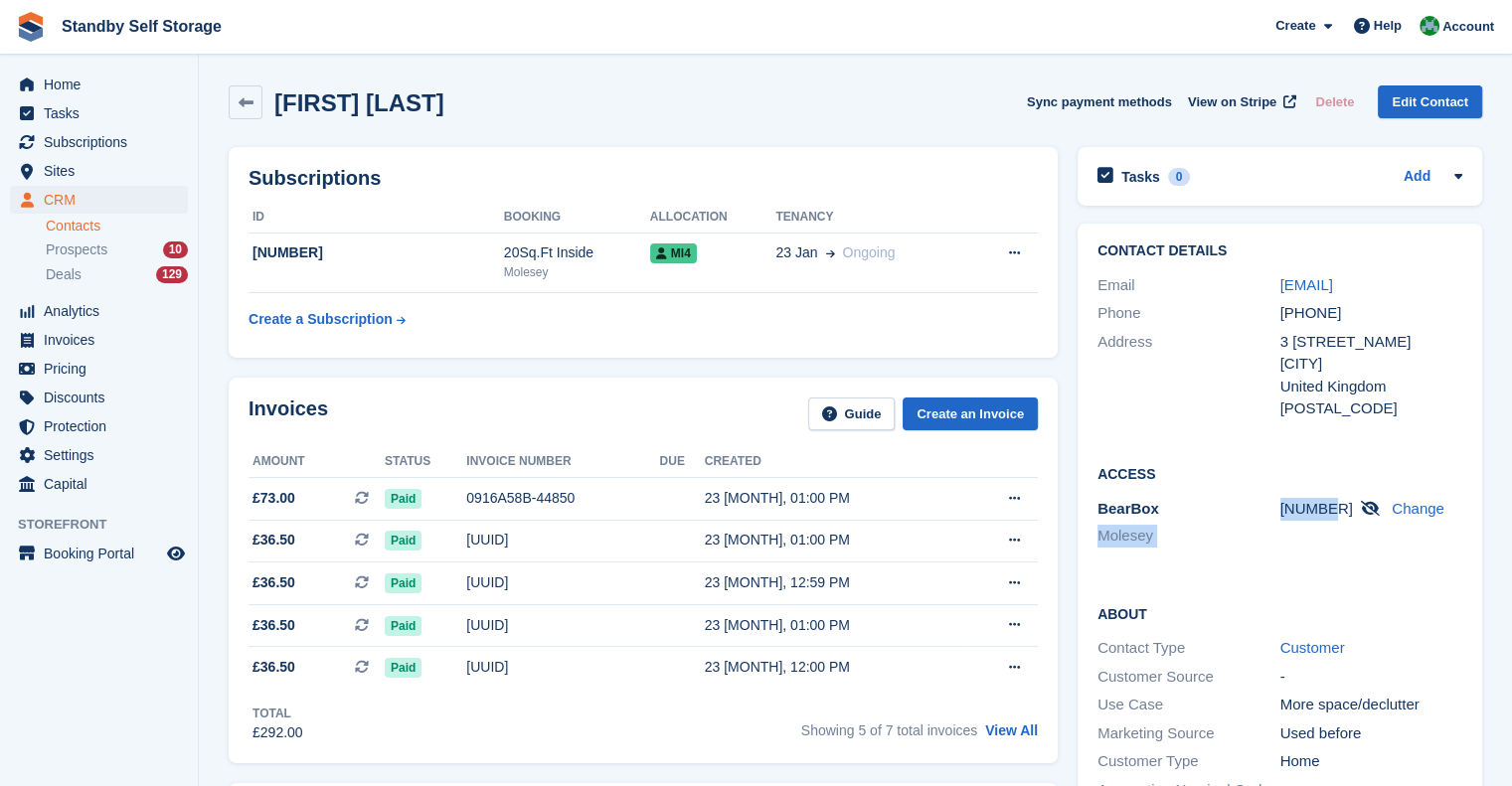 drag, startPoint x: 1275, startPoint y: 513, endPoint x: 1328, endPoint y: 509, distance: 53.15073 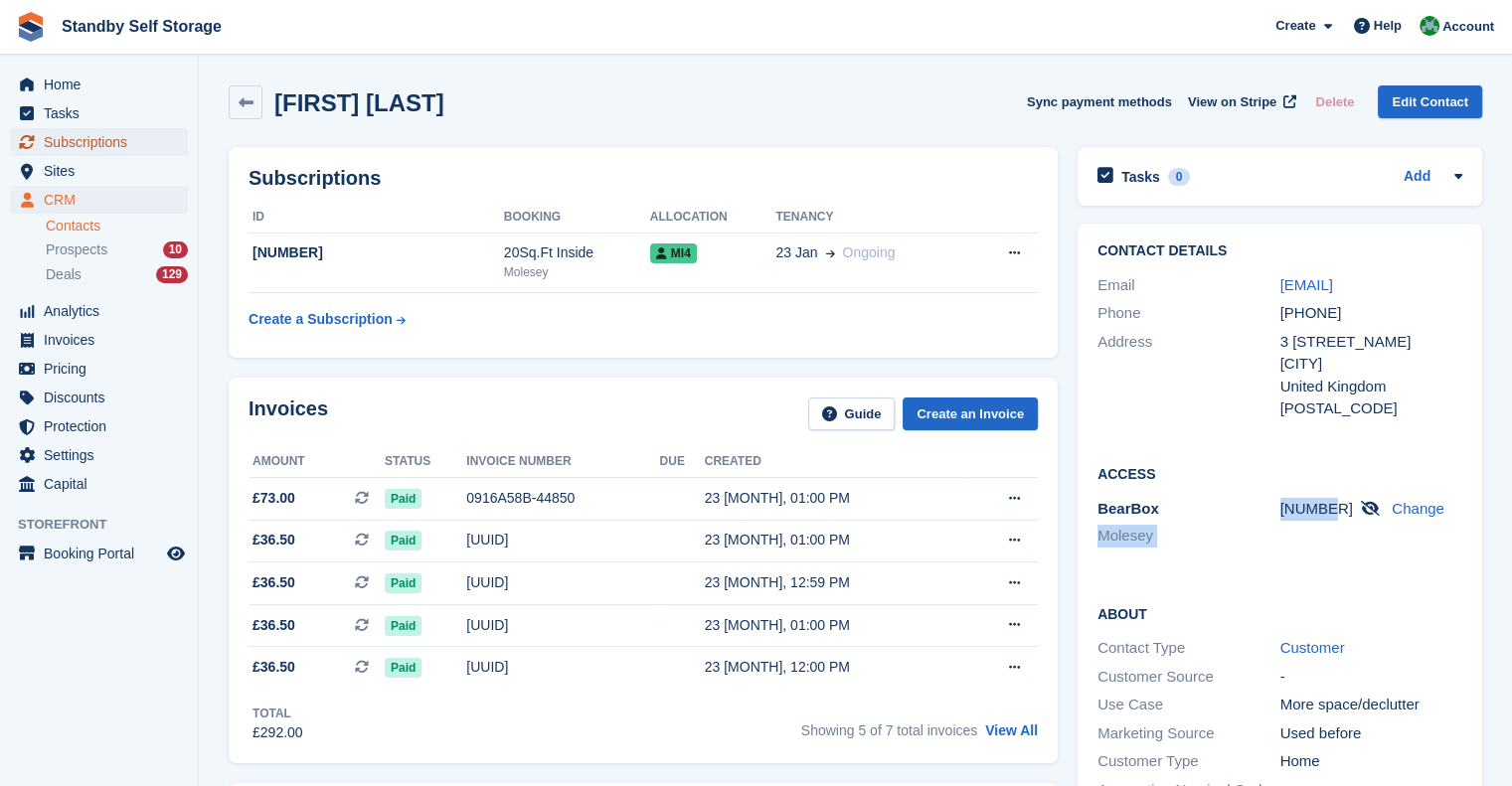 click on "Subscriptions" at bounding box center (103, 142) 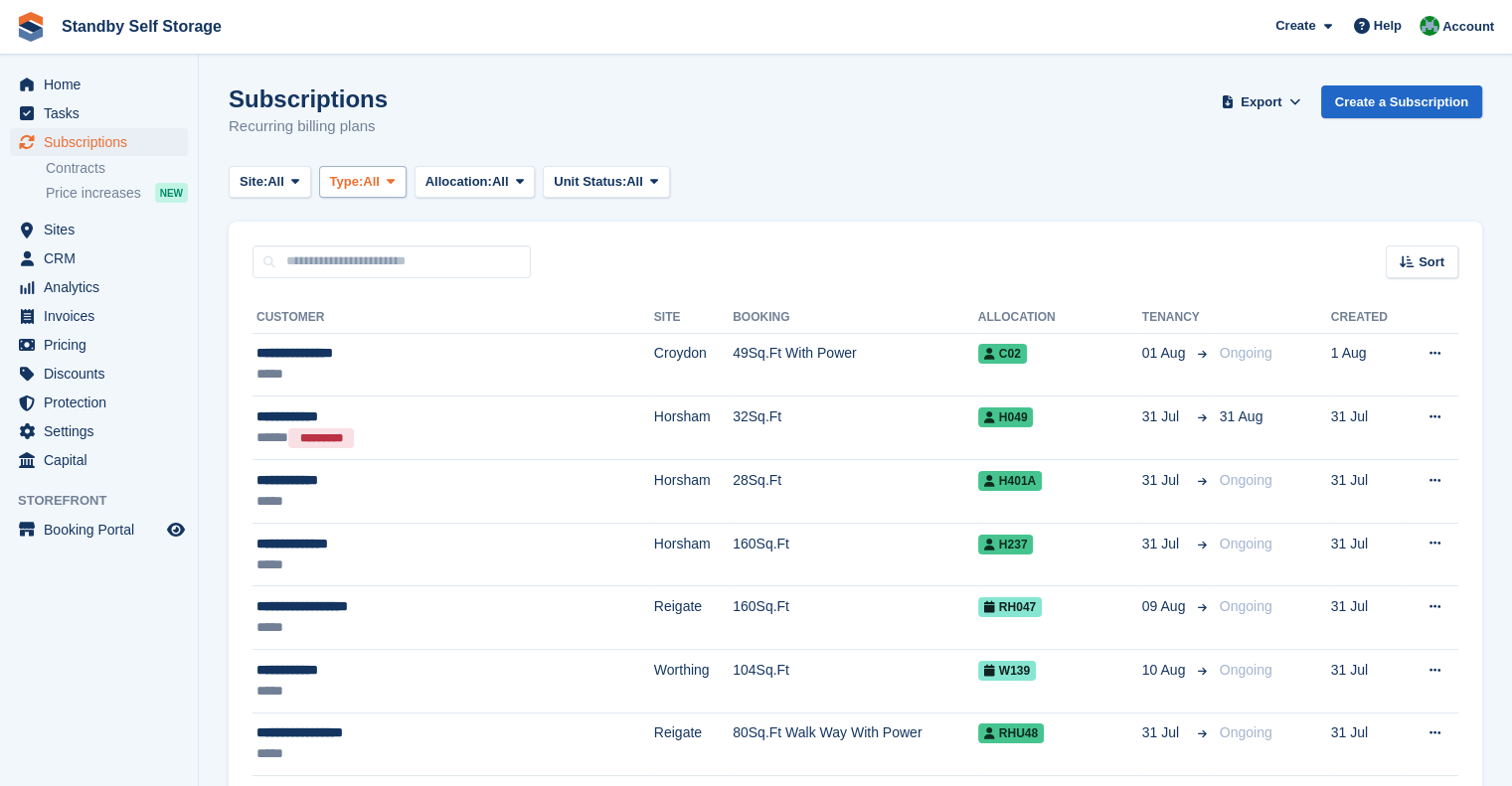 scroll, scrollTop: 0, scrollLeft: 0, axis: both 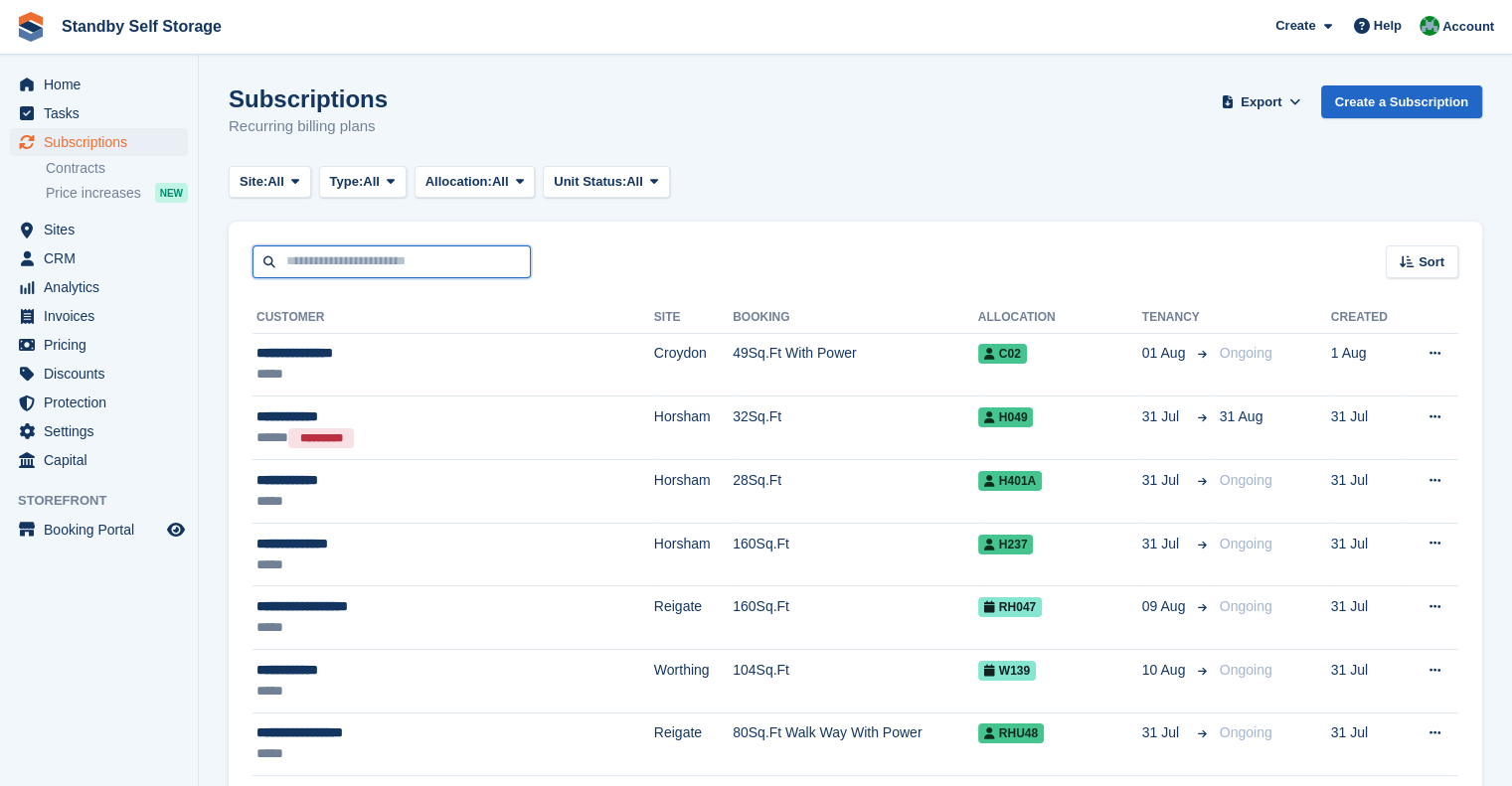 click at bounding box center [392, 261] 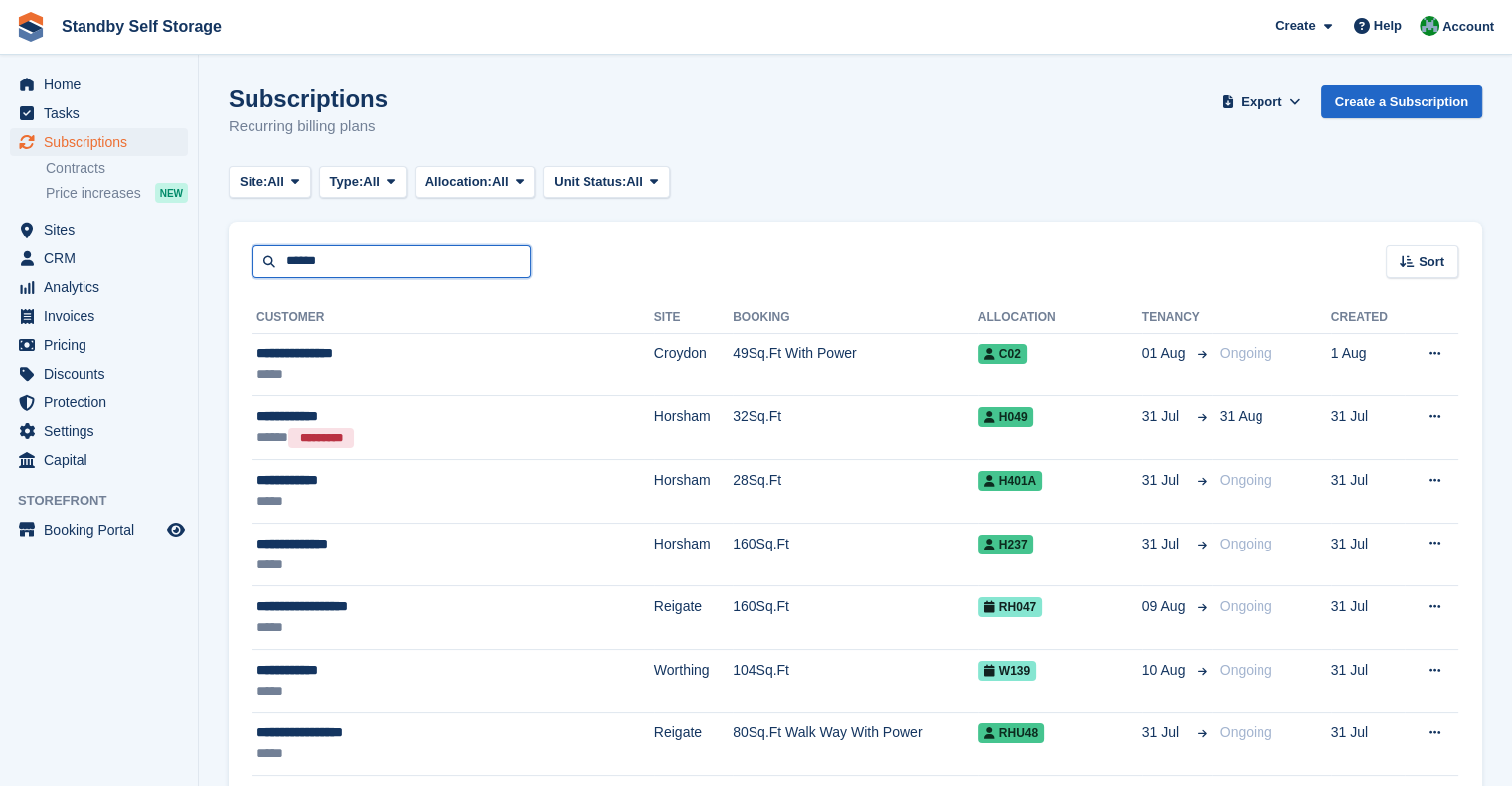 type on "******" 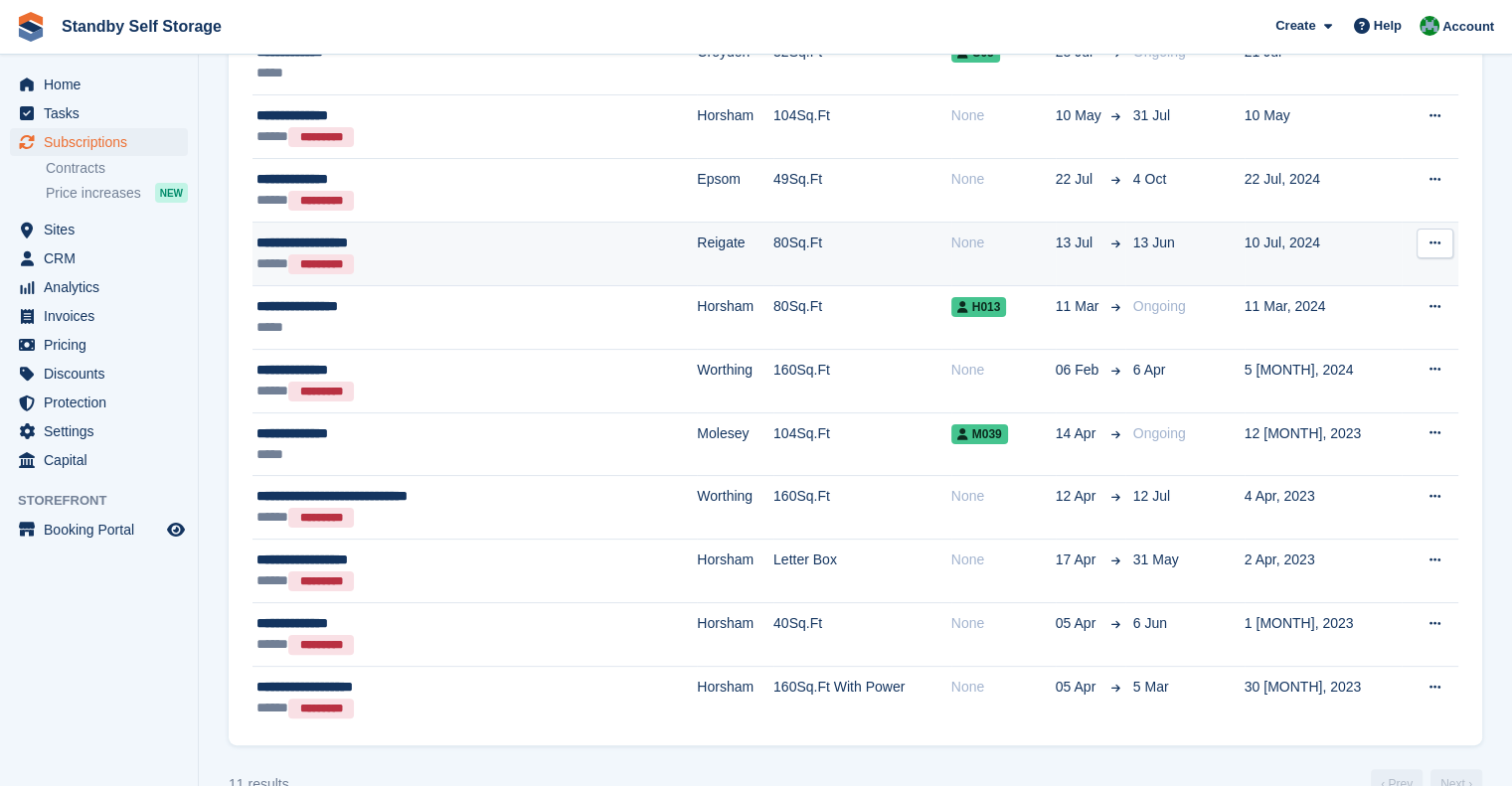 scroll, scrollTop: 302, scrollLeft: 0, axis: vertical 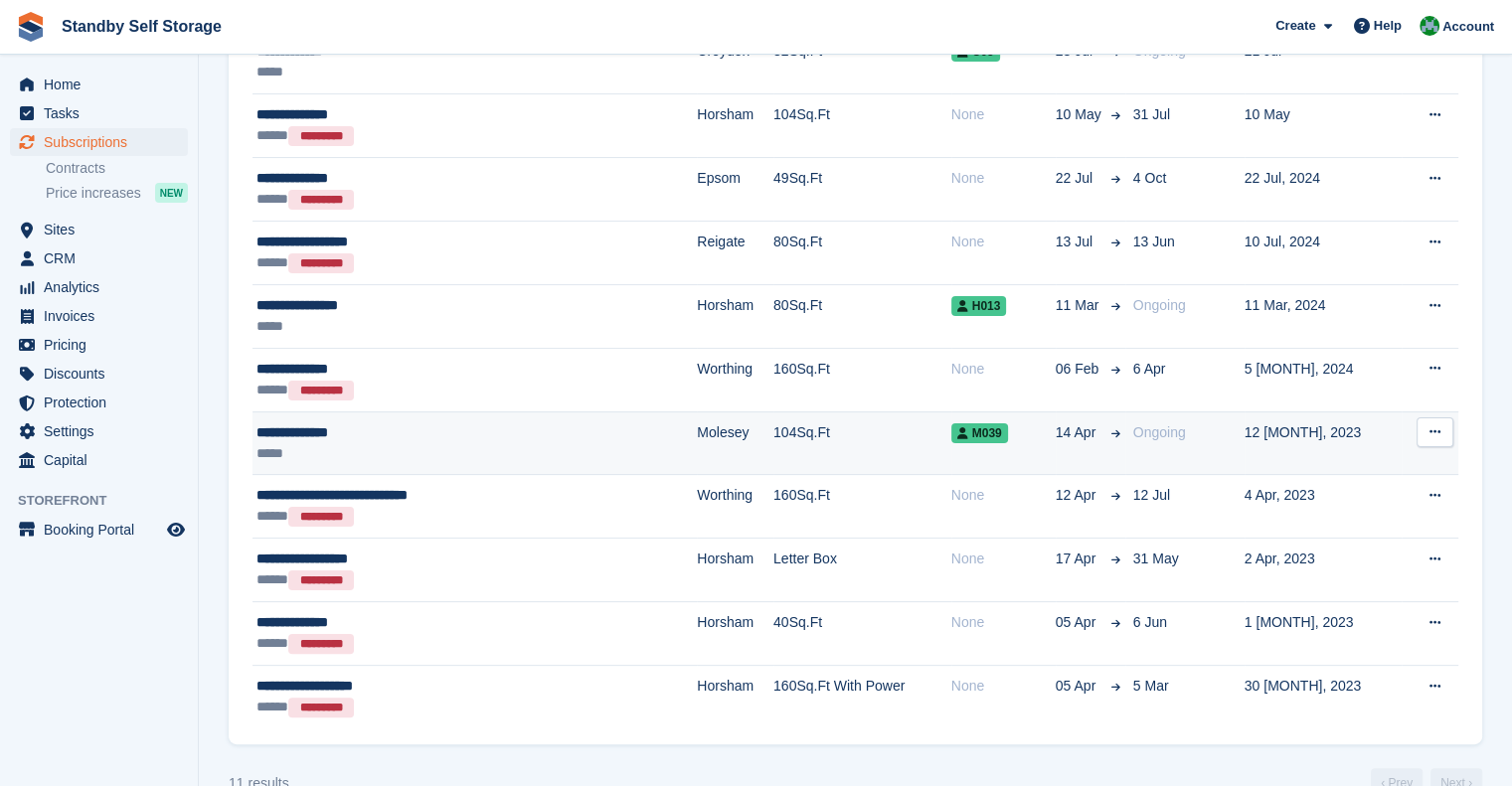 click on "*****" at bounding box center [419, 453] 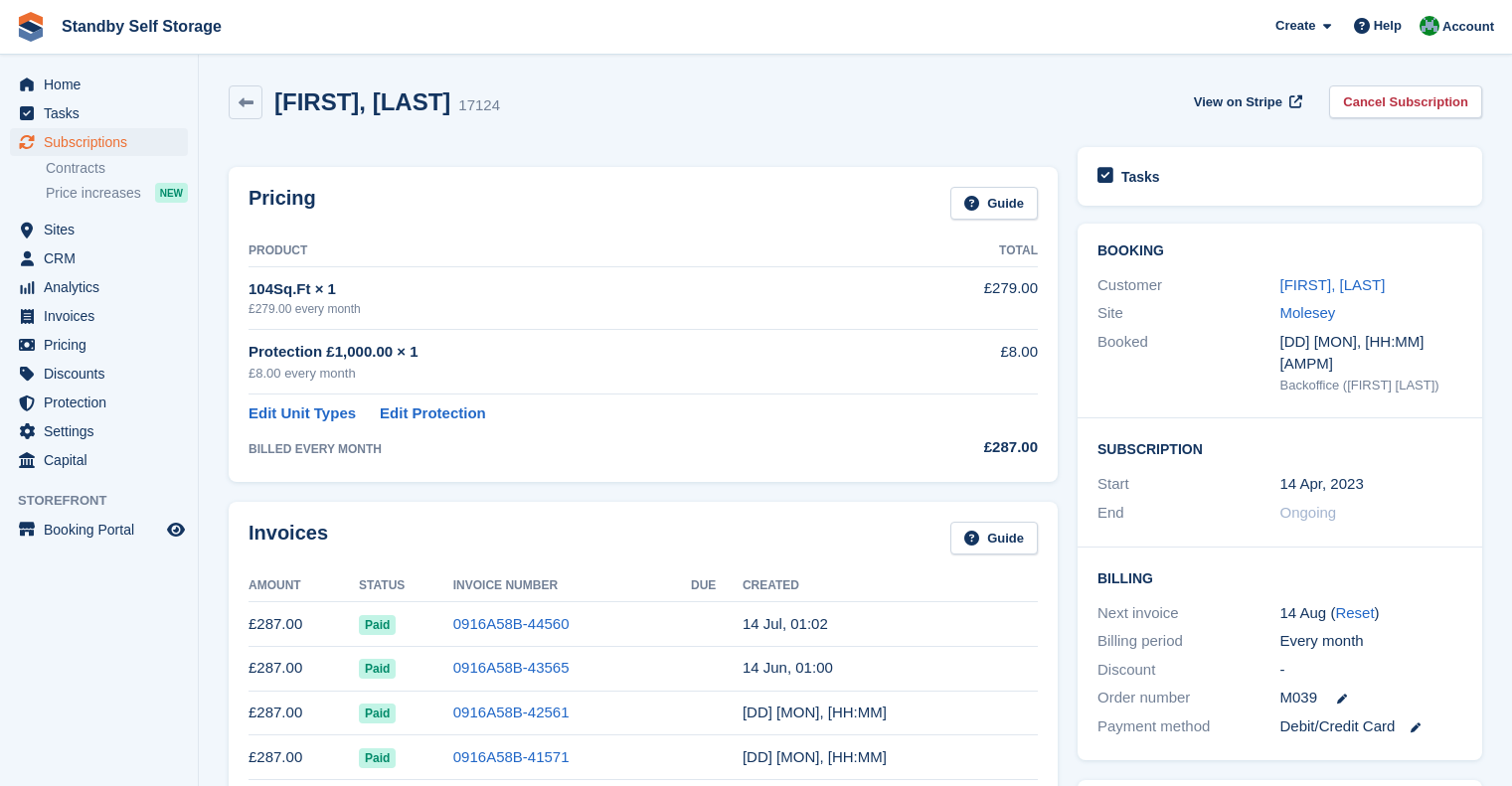 scroll, scrollTop: 0, scrollLeft: 0, axis: both 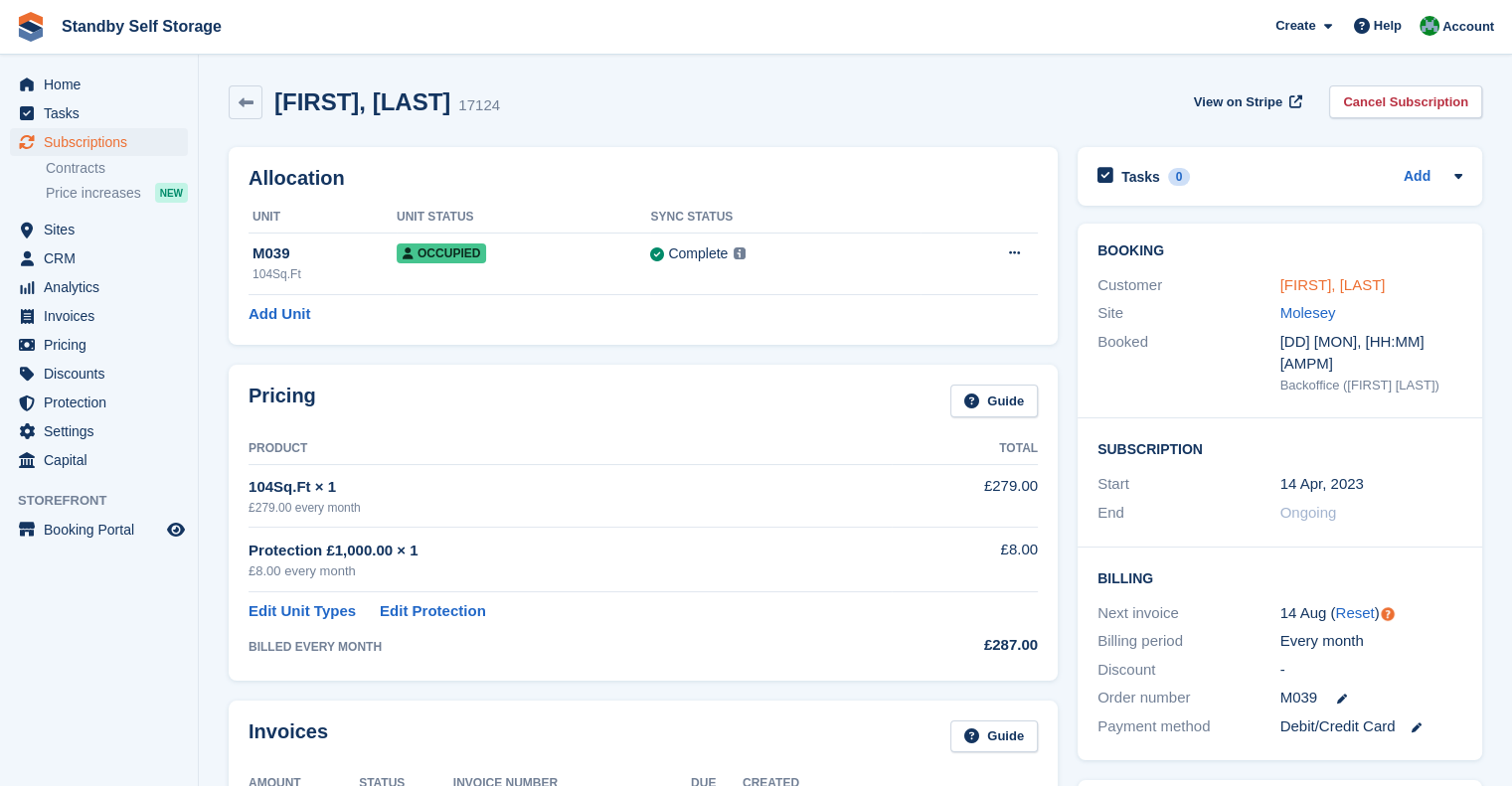 click on "Patrick, Hicks" at bounding box center [1333, 284] 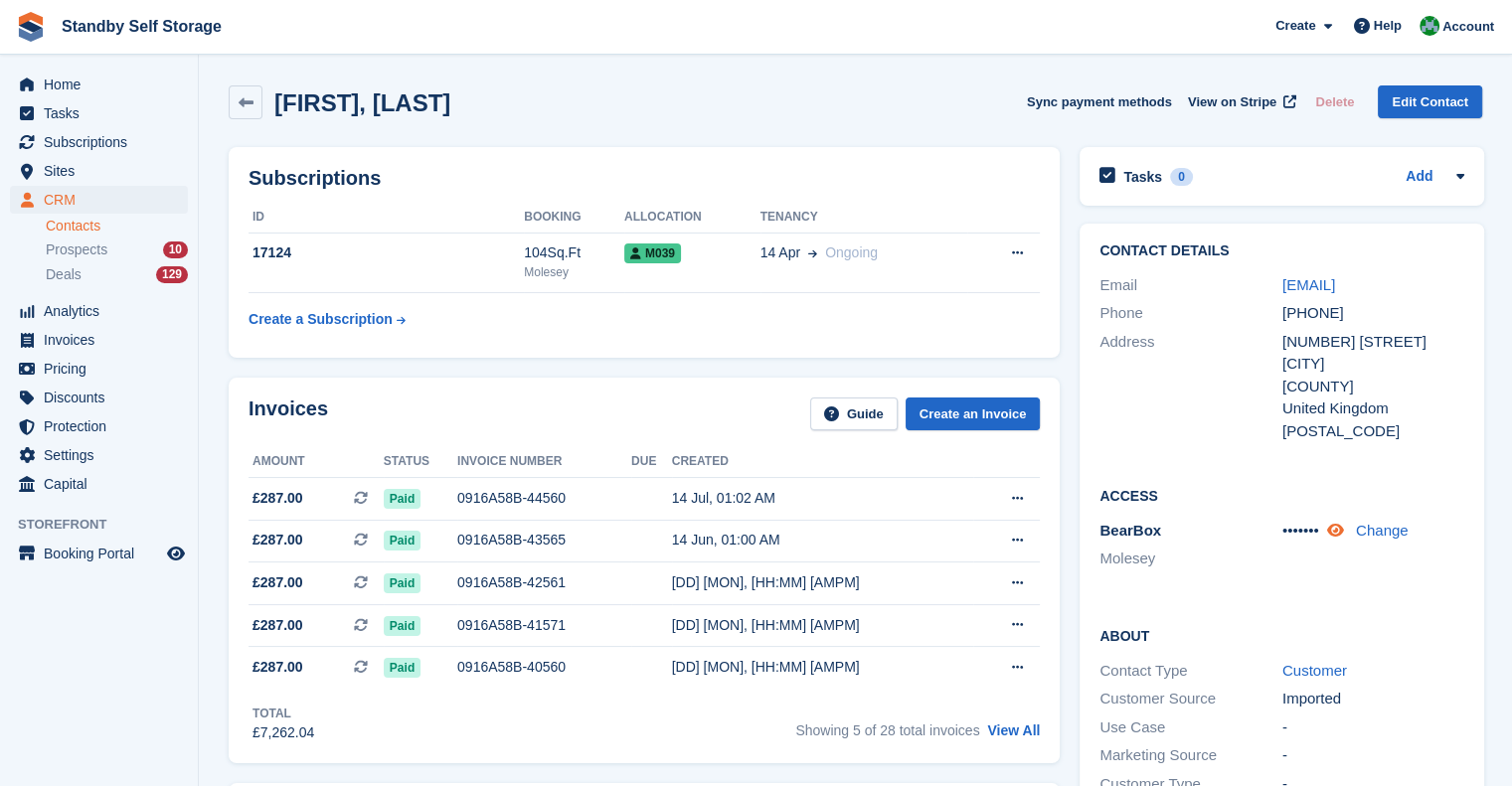 click at bounding box center (1335, 530) 